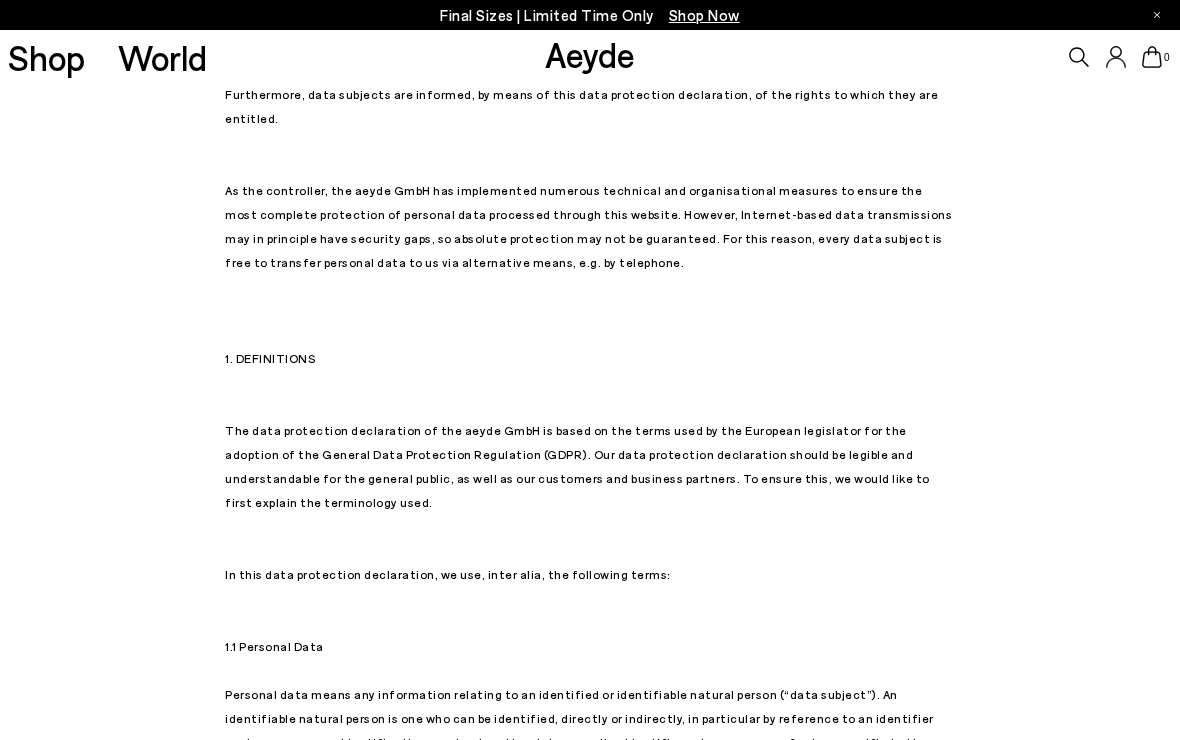 scroll, scrollTop: 0, scrollLeft: 0, axis: both 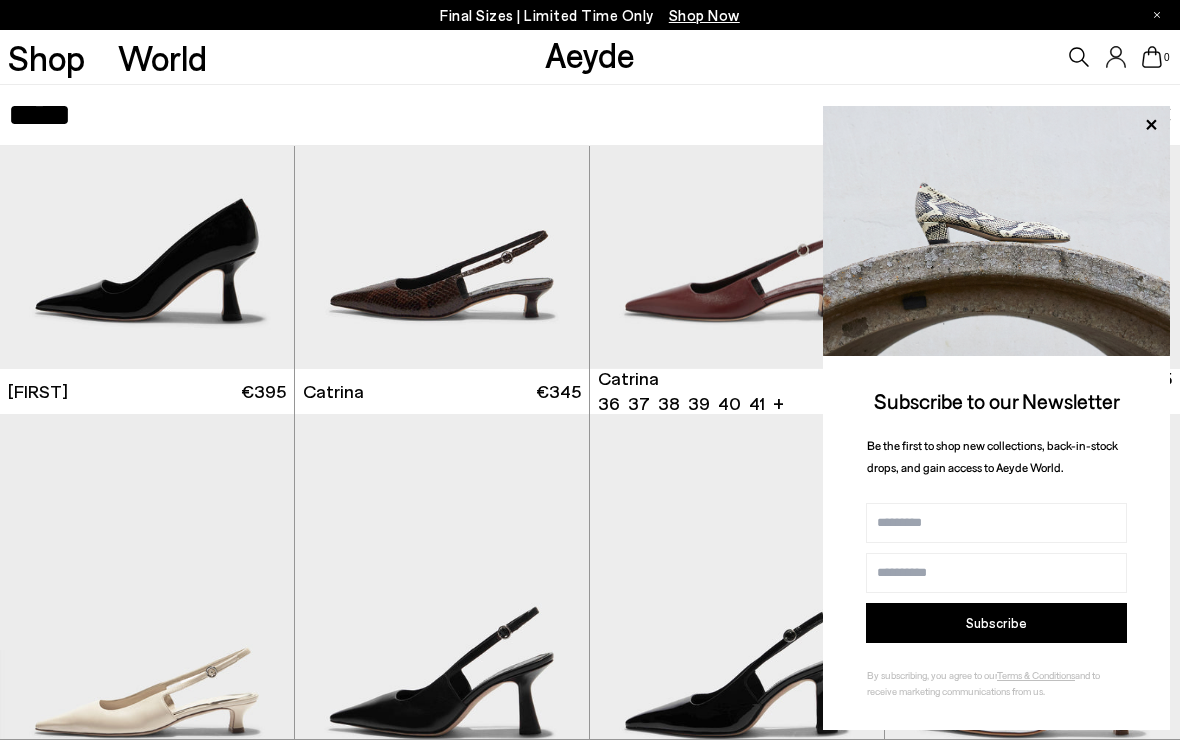 type on "*****" 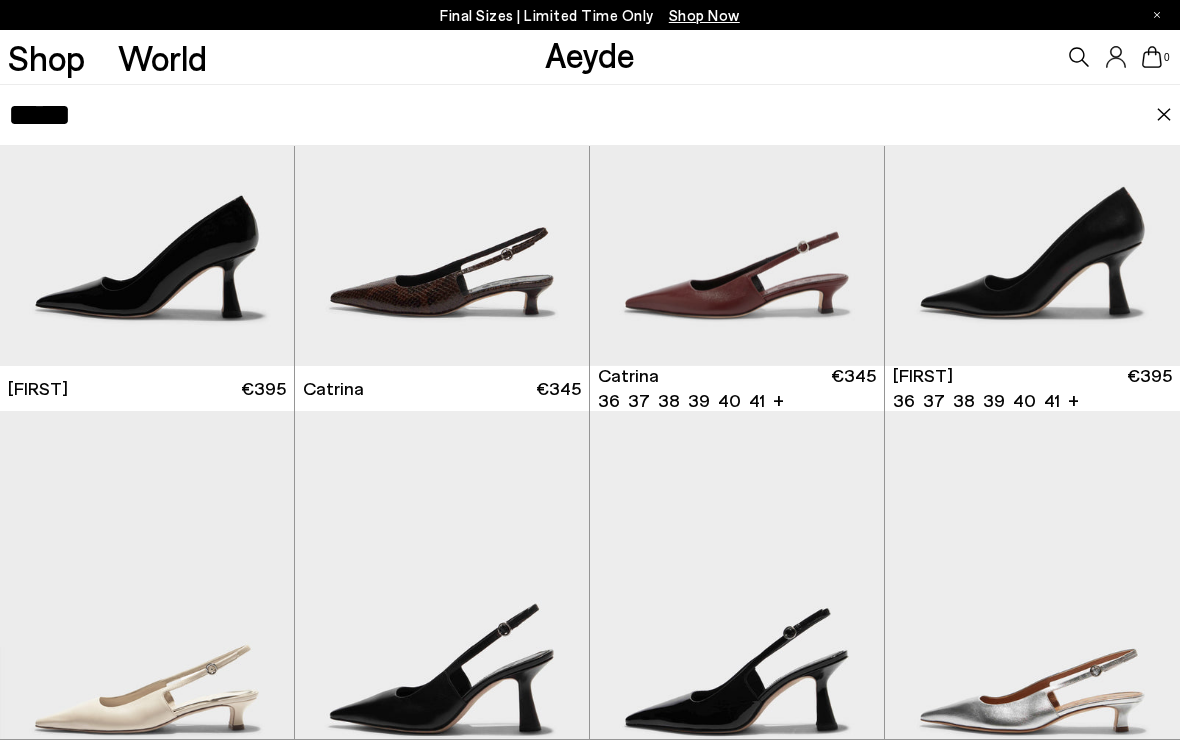 scroll, scrollTop: 217, scrollLeft: 0, axis: vertical 